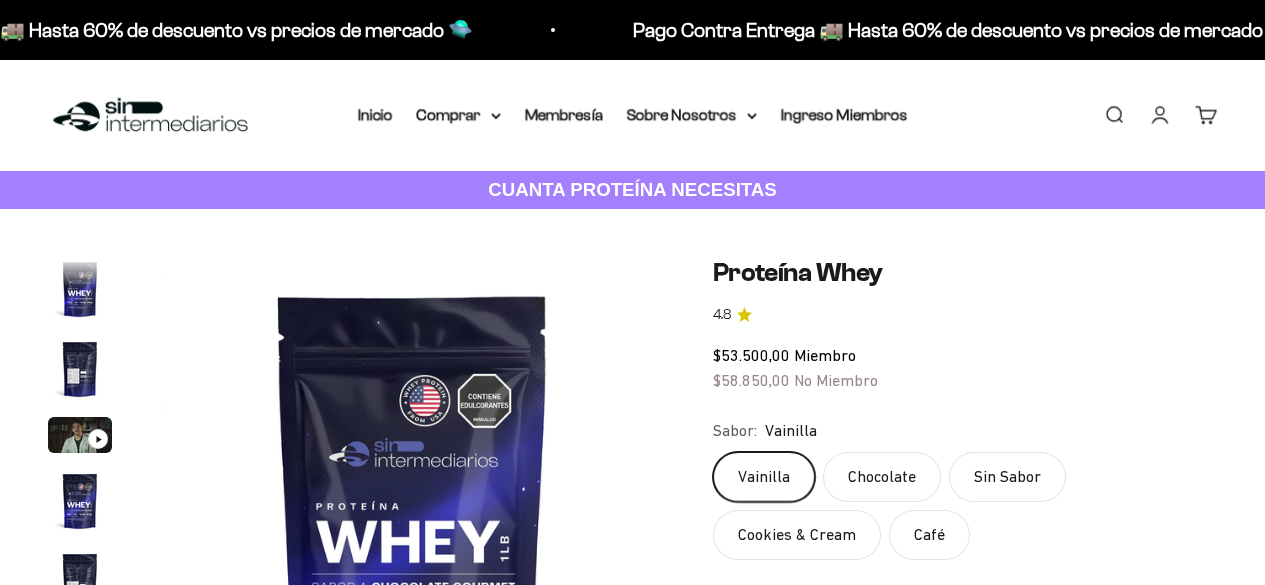 scroll, scrollTop: 0, scrollLeft: 0, axis: both 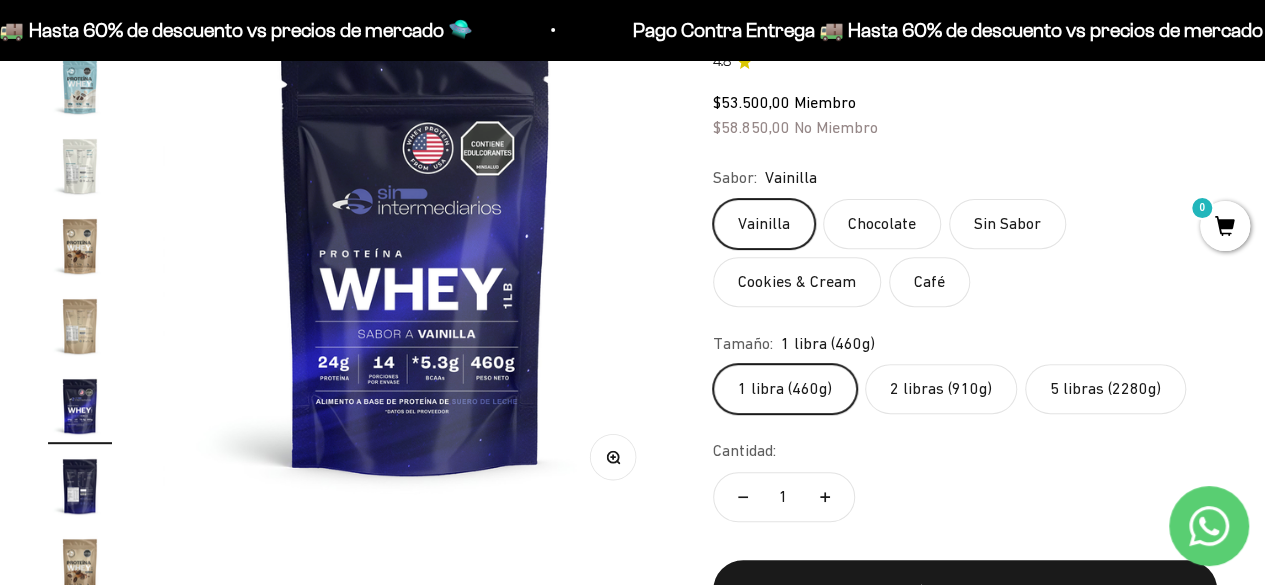 click on "2 libras (910g)" 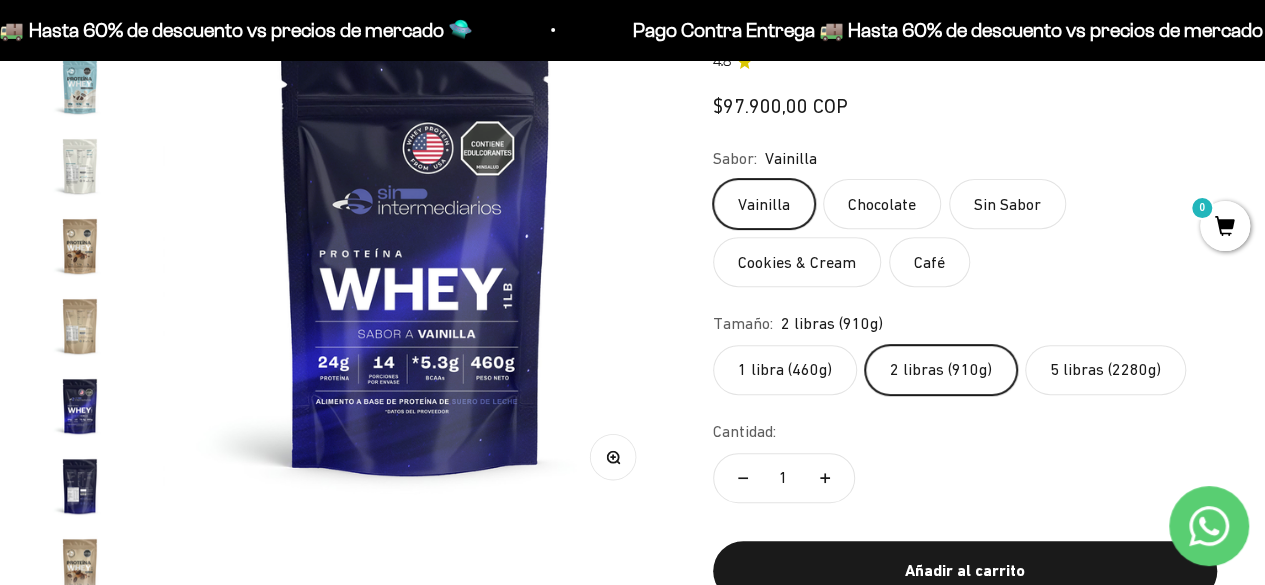 scroll, scrollTop: 37, scrollLeft: 0, axis: vertical 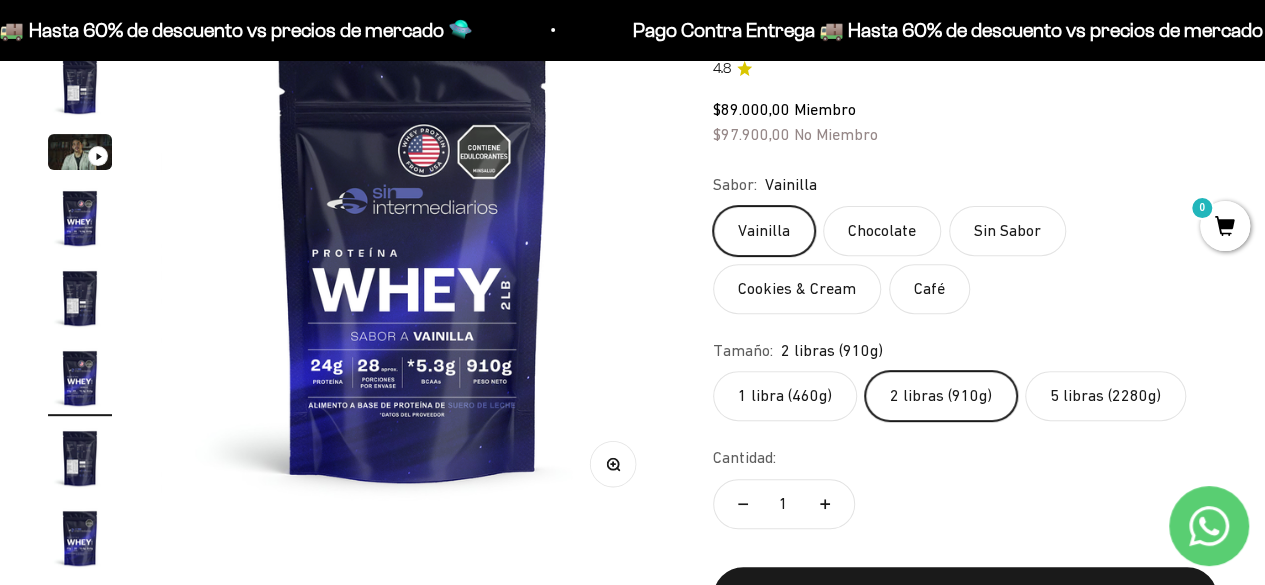 click on "5 libras (2280g)" 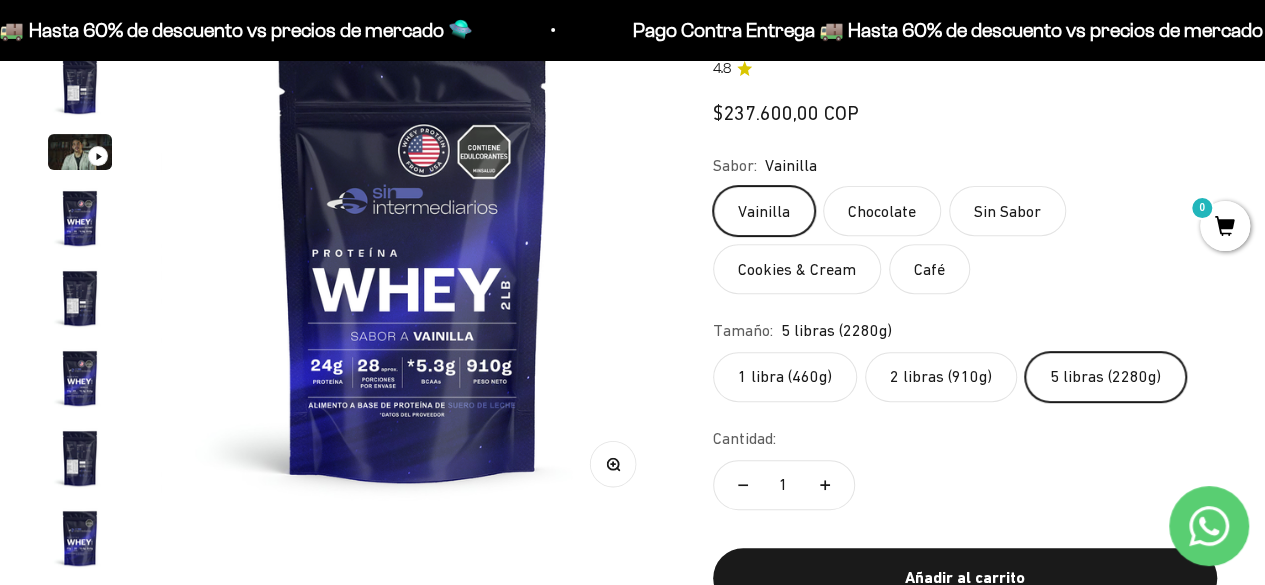 scroll, scrollTop: 357, scrollLeft: 0, axis: vertical 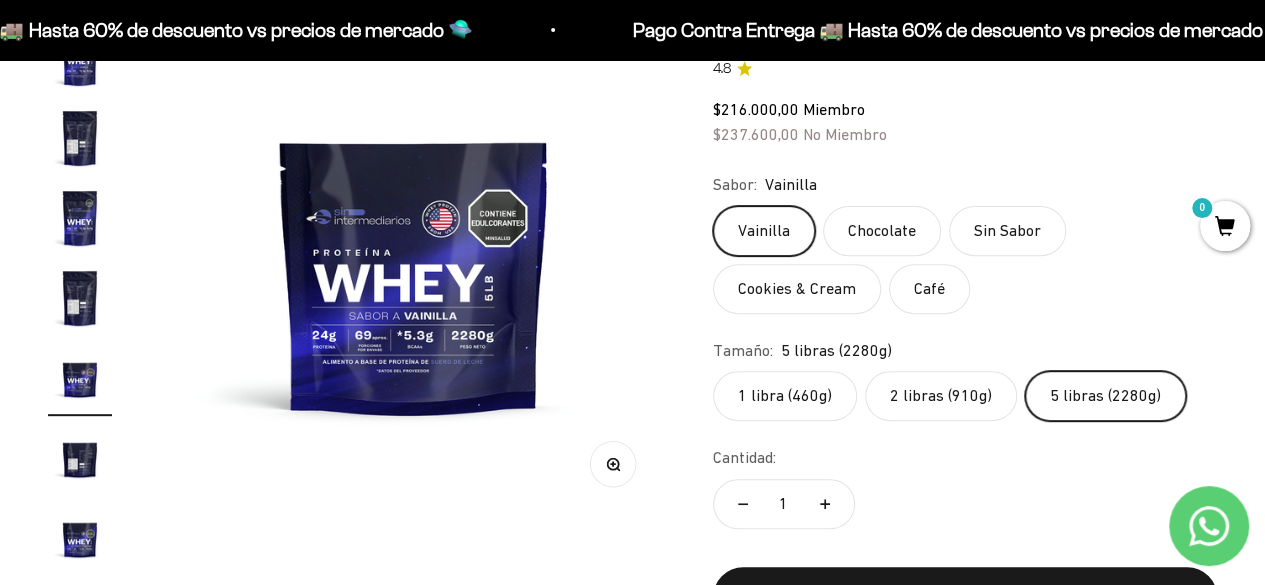 click on "Proteína Whey 4.8
$216.000,00   Miembro $237.600,00   No Miembro
Sabor:
Vainilla
Vainilla
Chocolate
Sin Sabor
Cookies & Cream
Café
Tamaño:
5 libras (2280g)
1 libra (460g)
2 libras (910g)
5 libras (2280g)
Cantidad:
1
Añadir al carrito" 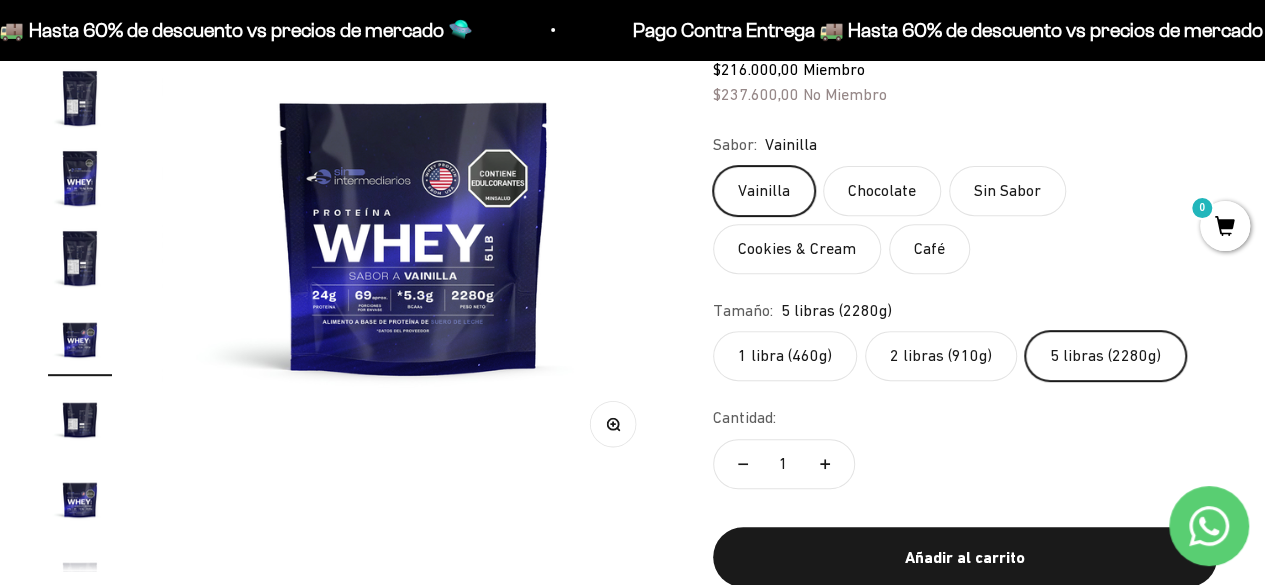 scroll, scrollTop: 301, scrollLeft: 0, axis: vertical 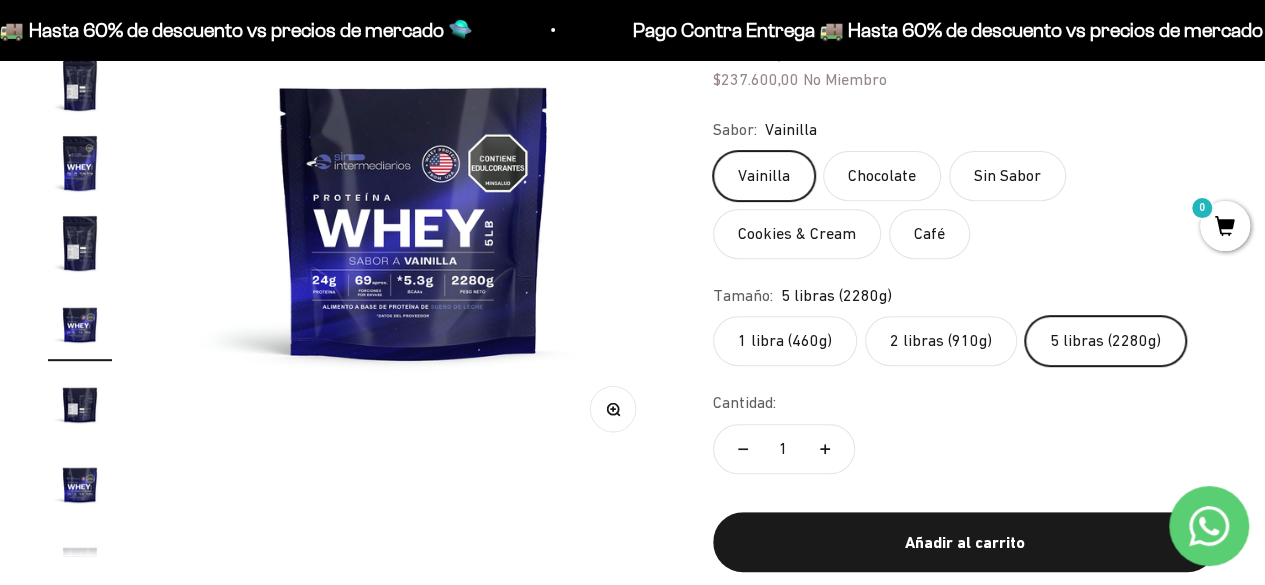 click on "2 libras (910g)" 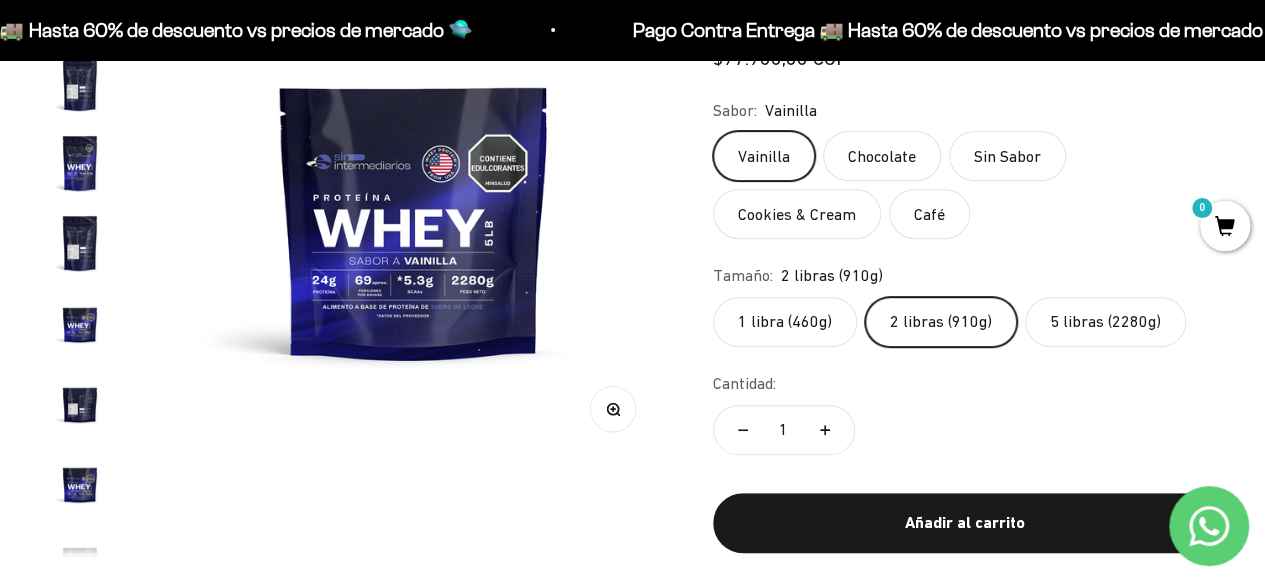 scroll, scrollTop: 37, scrollLeft: 0, axis: vertical 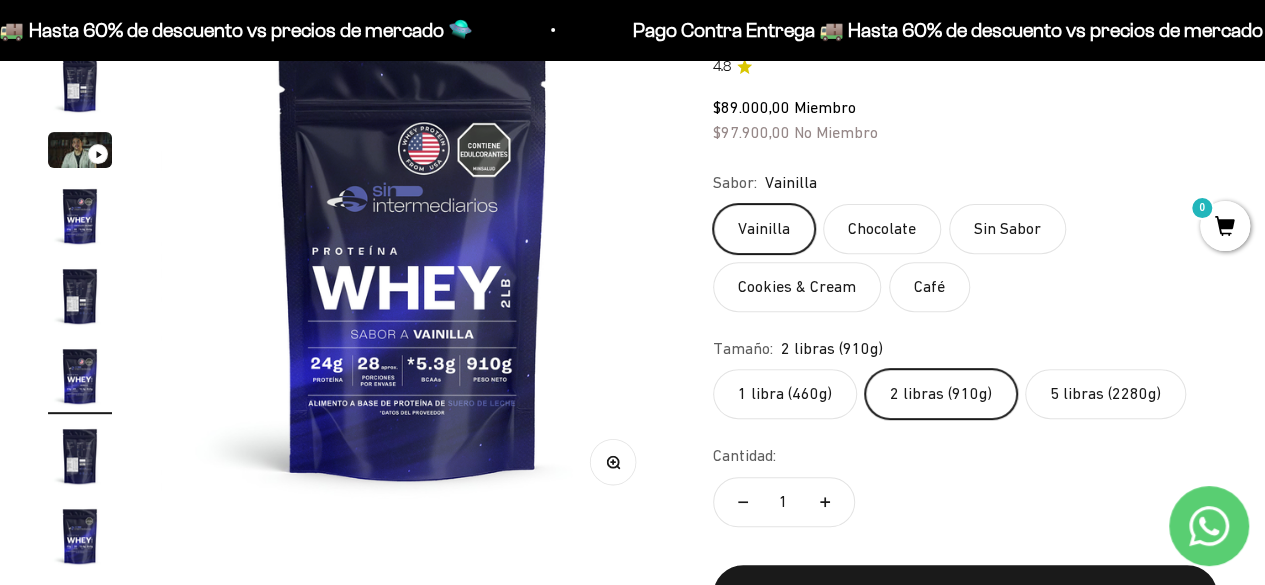 click at bounding box center (80, 456) 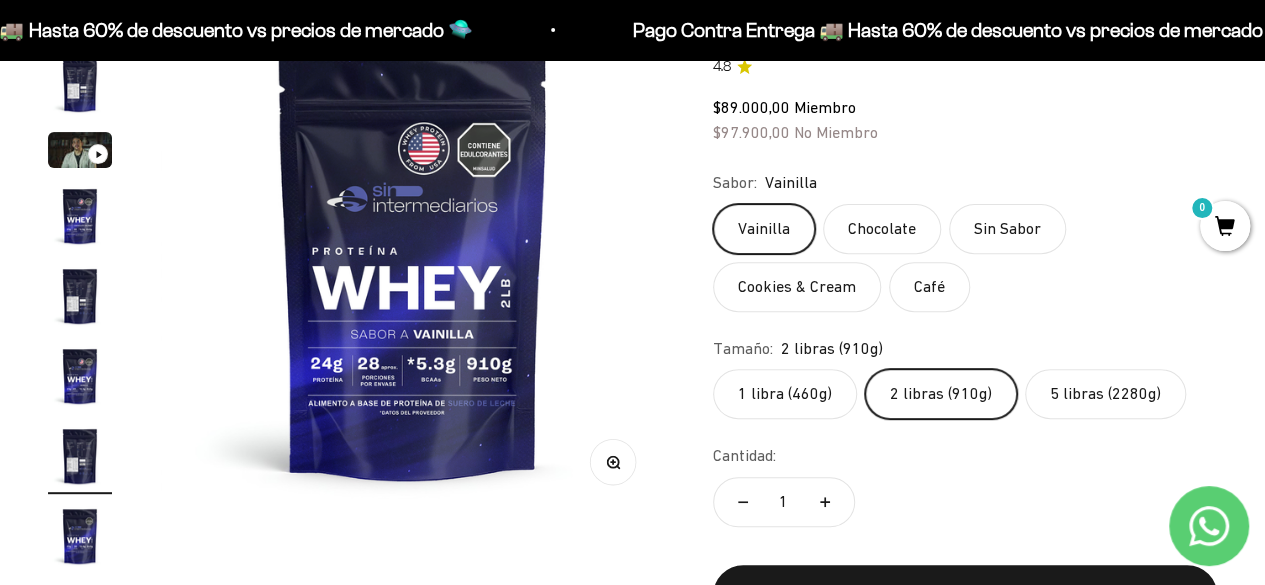 scroll, scrollTop: 117, scrollLeft: 0, axis: vertical 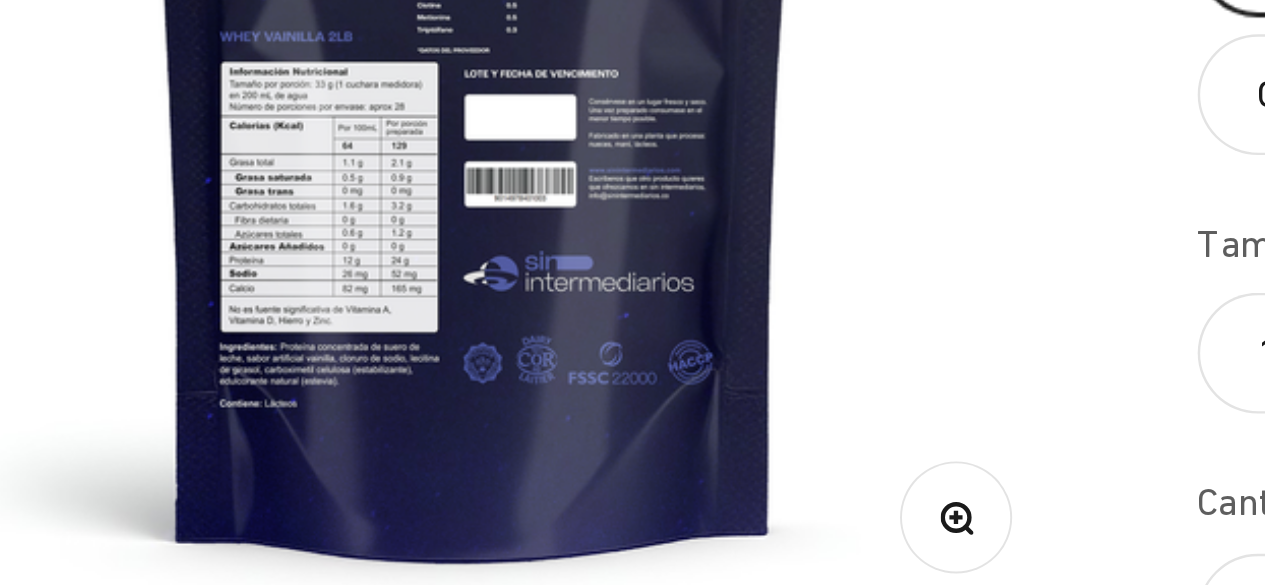 click at bounding box center [413, 261] 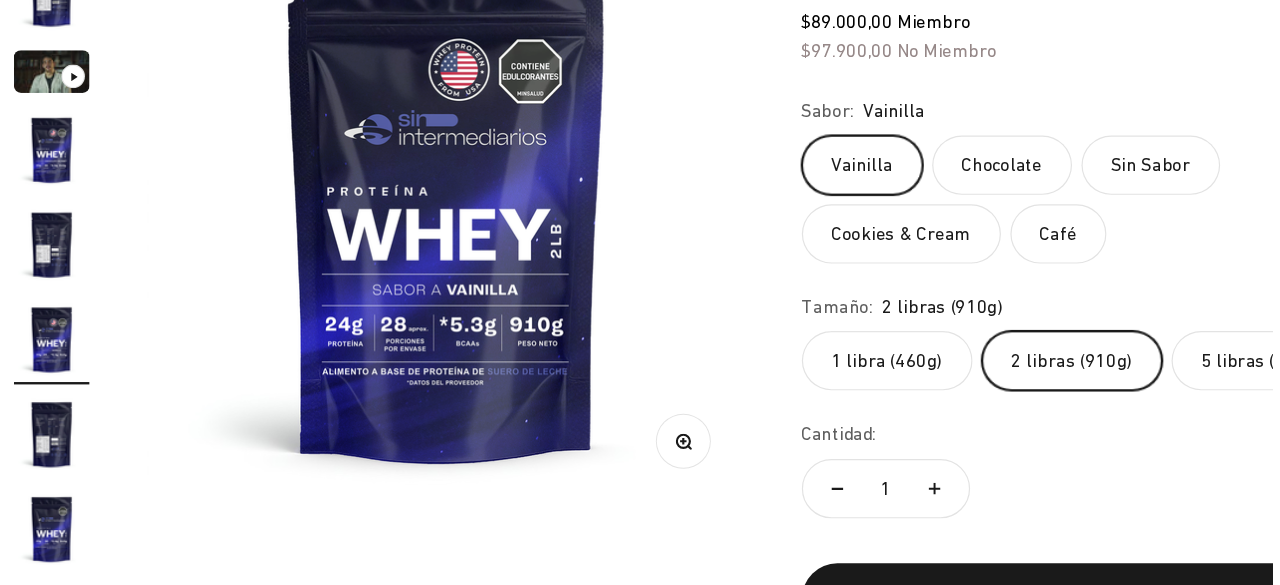 scroll, scrollTop: 246, scrollLeft: 0, axis: vertical 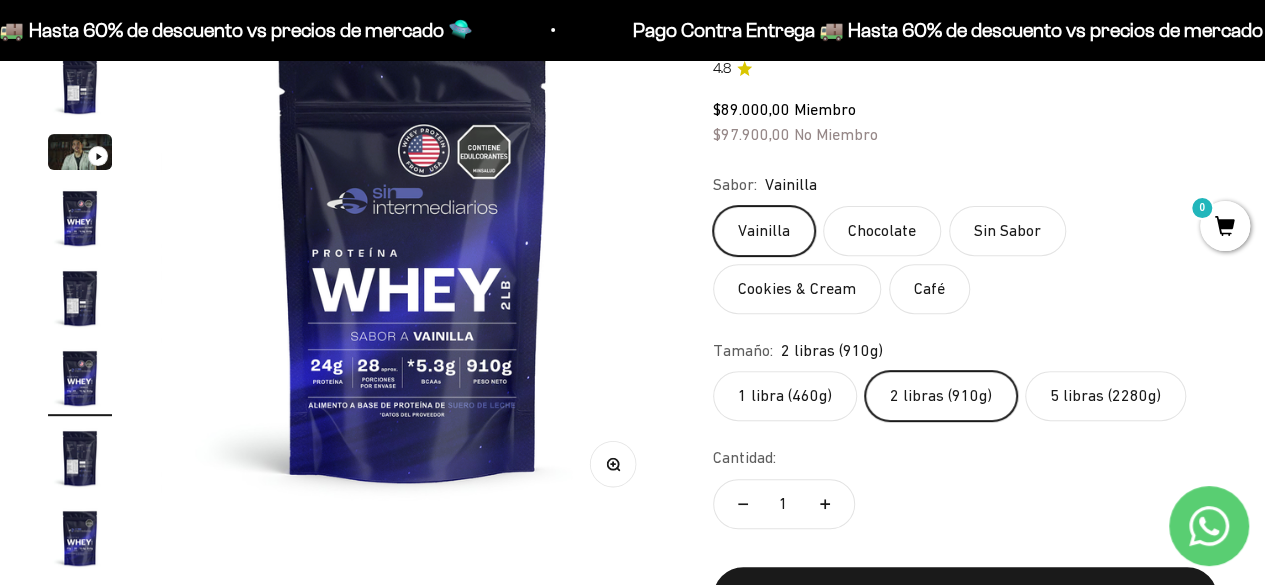 click on "0" at bounding box center (1225, 226) 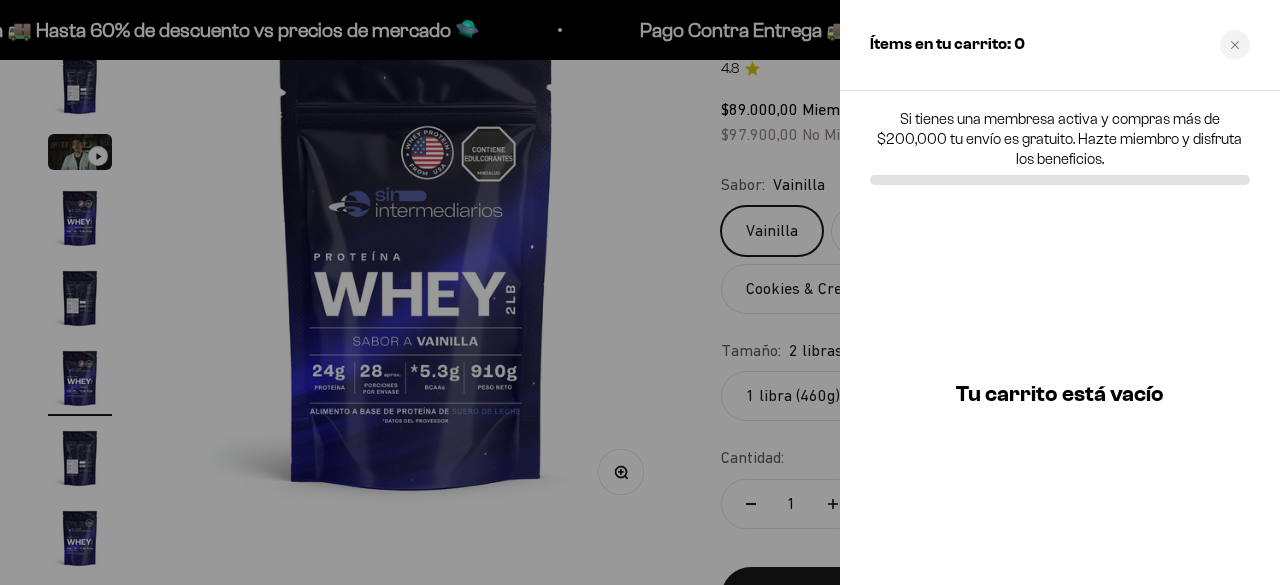 click at bounding box center (640, 292) 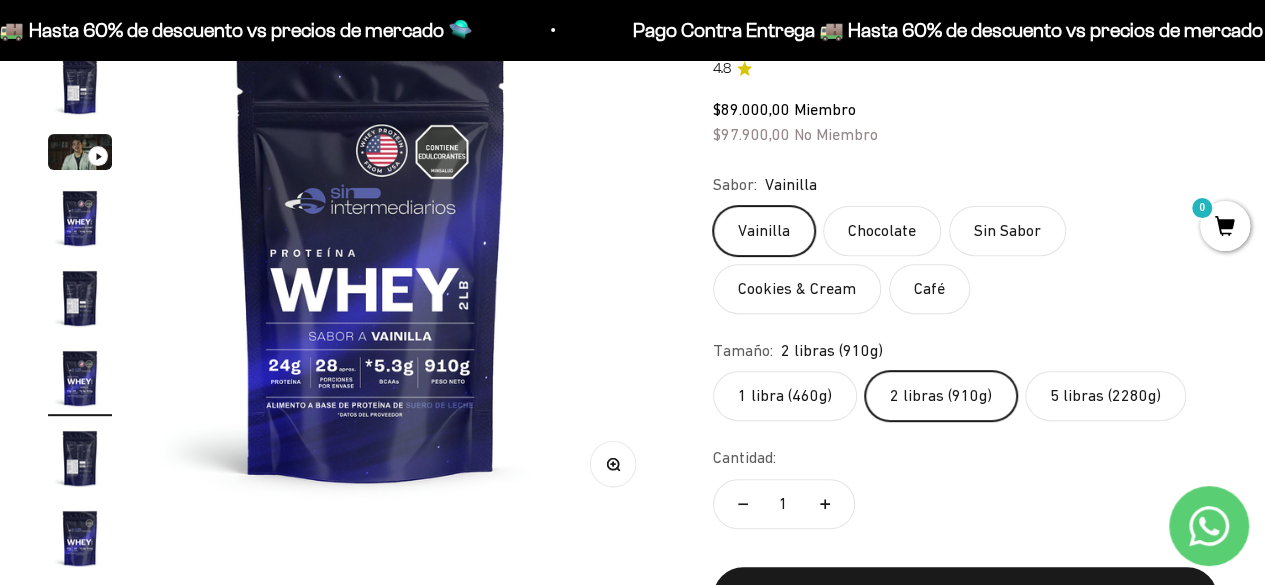 scroll, scrollTop: 0, scrollLeft: 2582, axis: horizontal 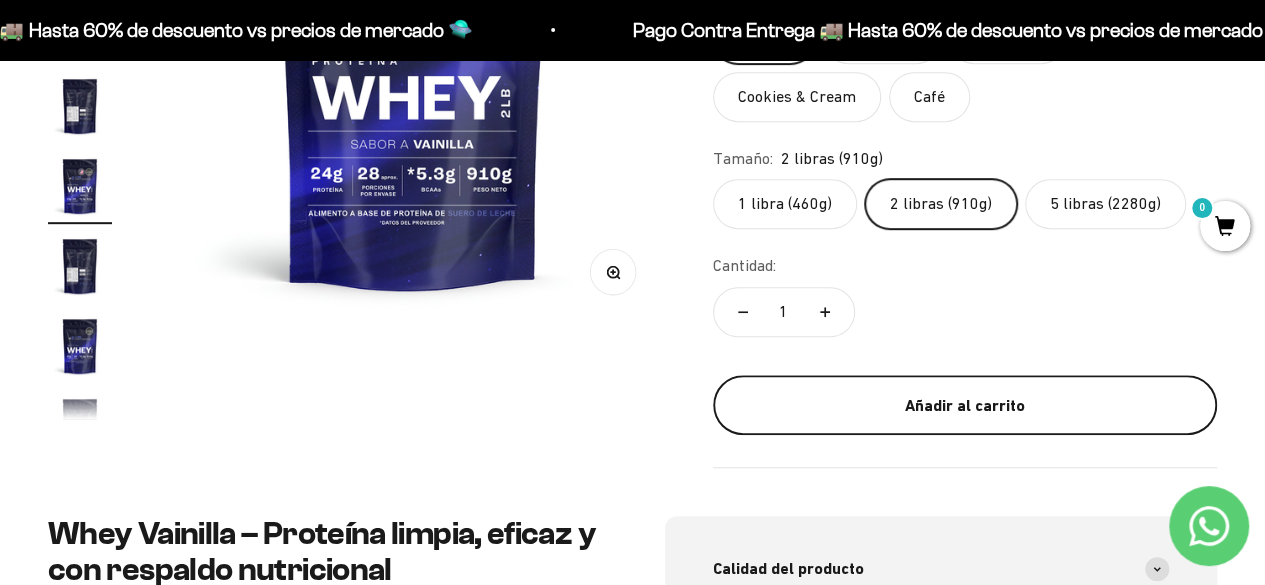 click on "Añadir al carrito" at bounding box center (965, 406) 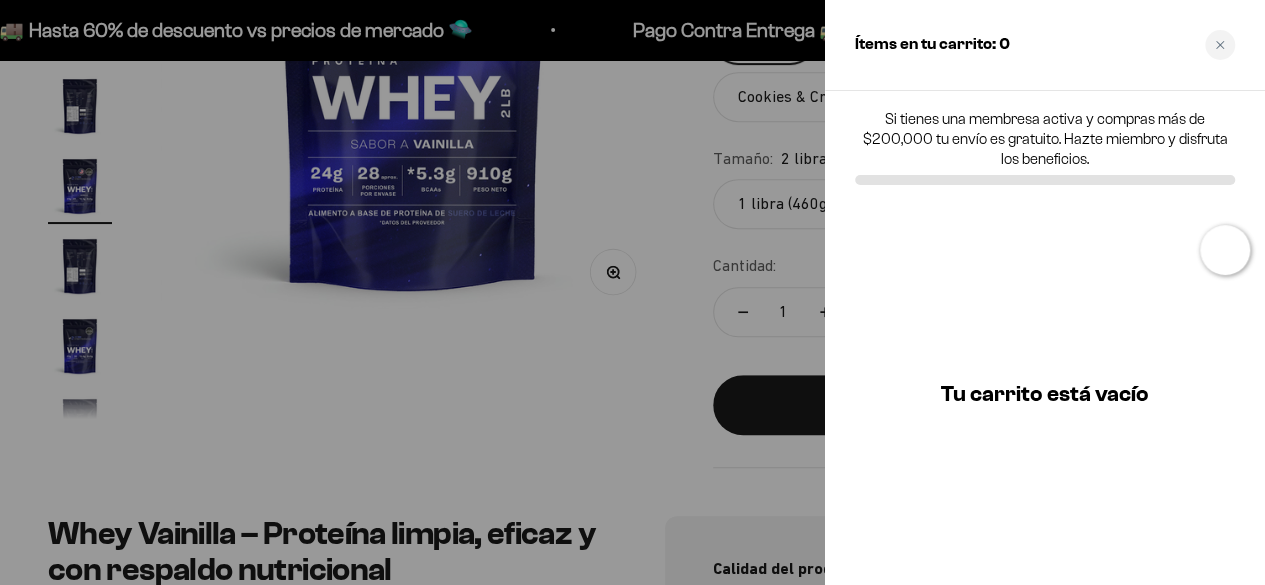scroll, scrollTop: 0, scrollLeft: 2624, axis: horizontal 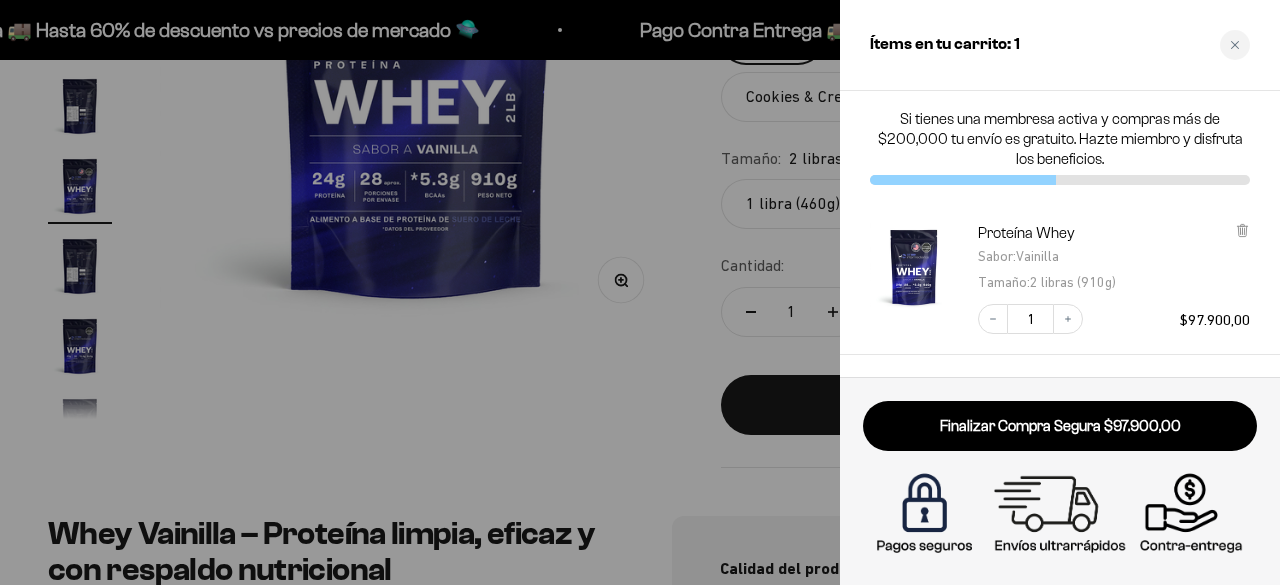 click at bounding box center [640, 292] 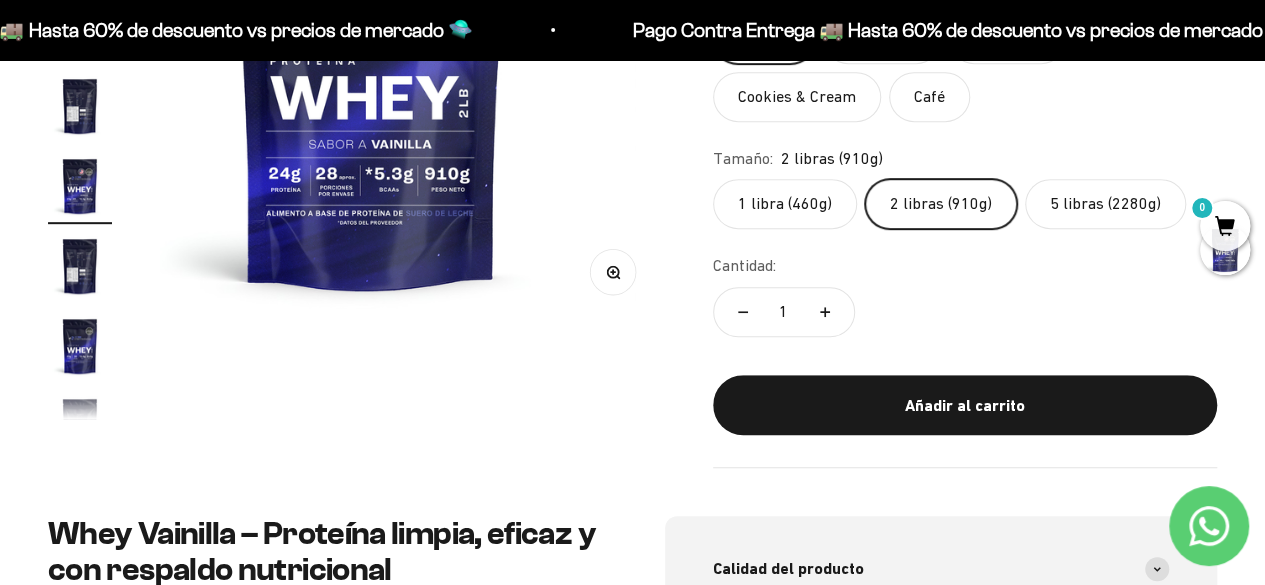 scroll, scrollTop: 0, scrollLeft: 2582, axis: horizontal 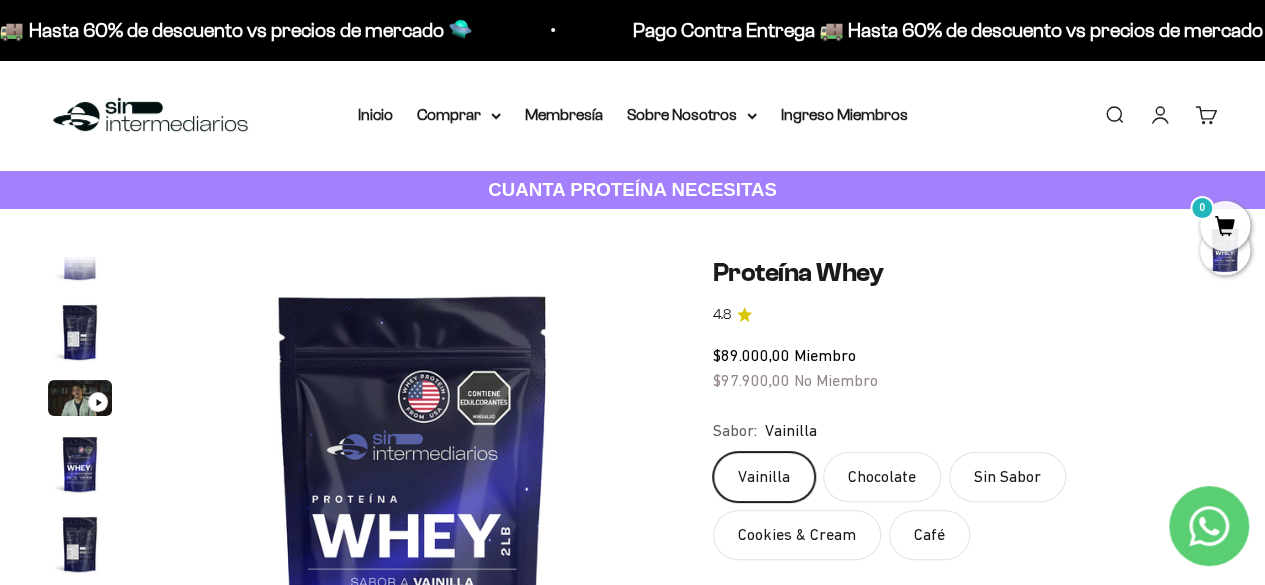 click at bounding box center (150, 115) 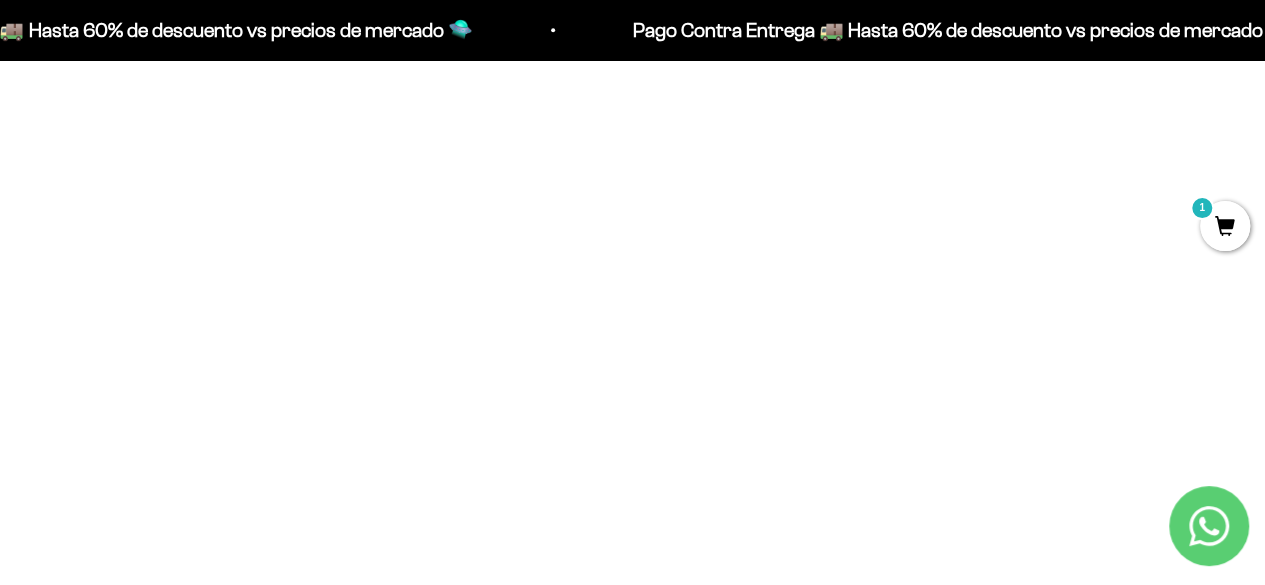 scroll, scrollTop: 904, scrollLeft: 0, axis: vertical 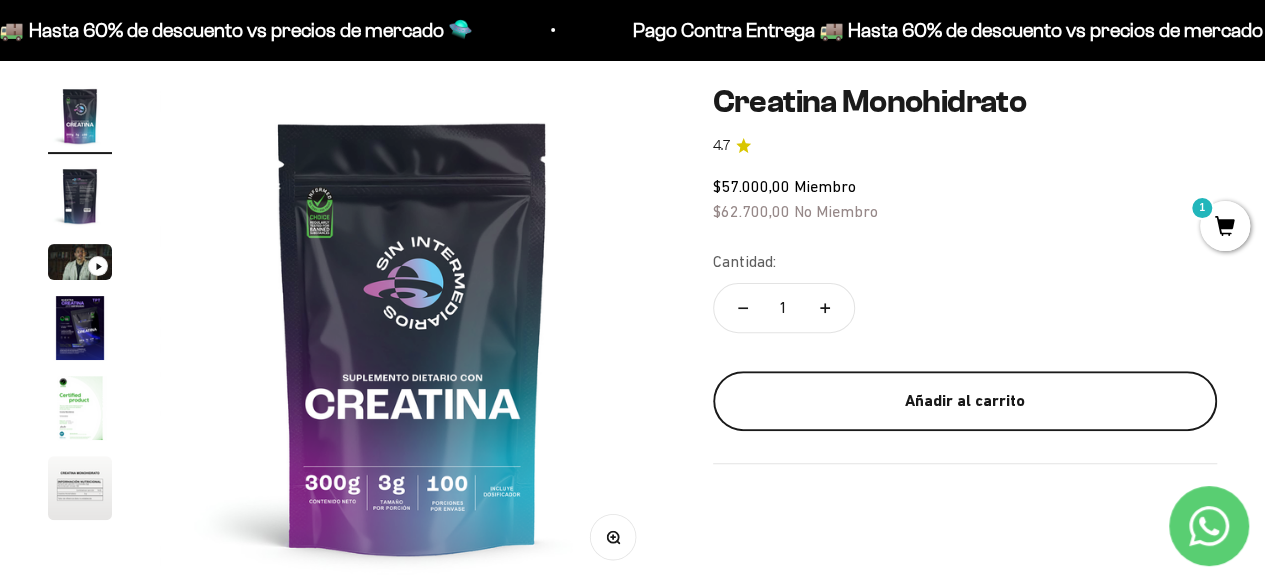 click on "Añadir al carrito" at bounding box center [965, 401] 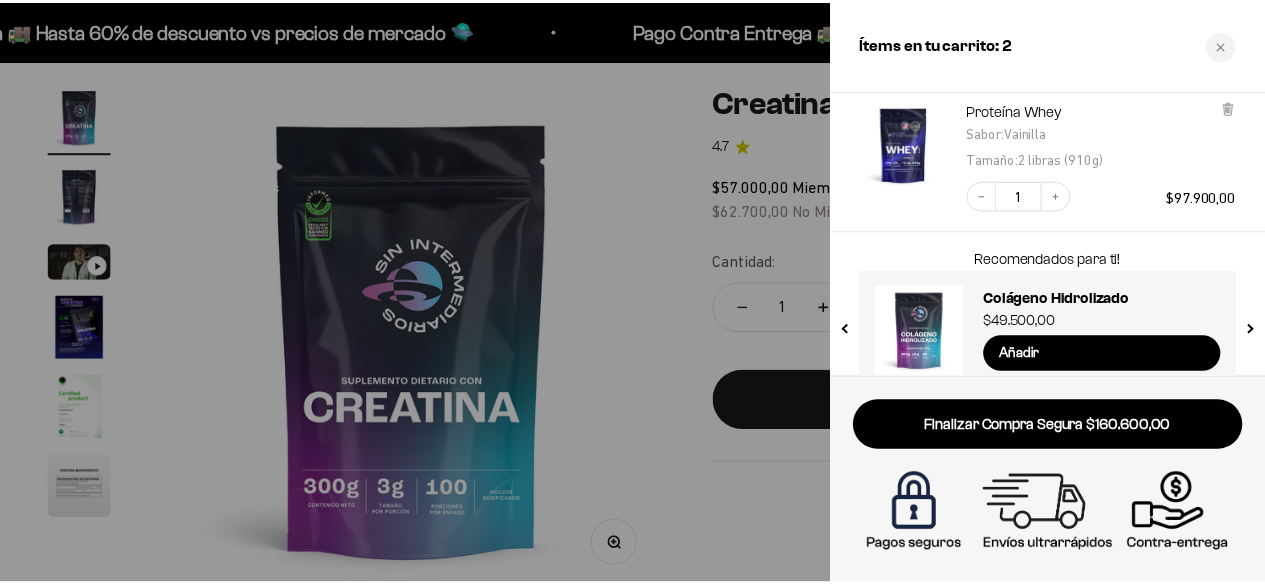 scroll, scrollTop: 280, scrollLeft: 0, axis: vertical 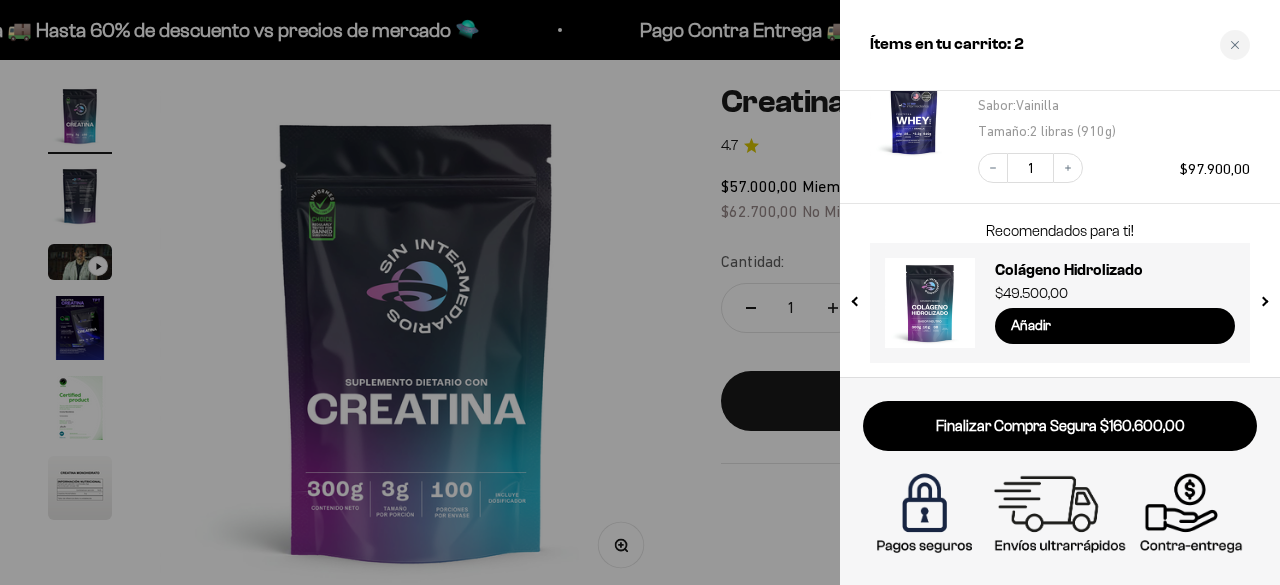 click at bounding box center [640, 292] 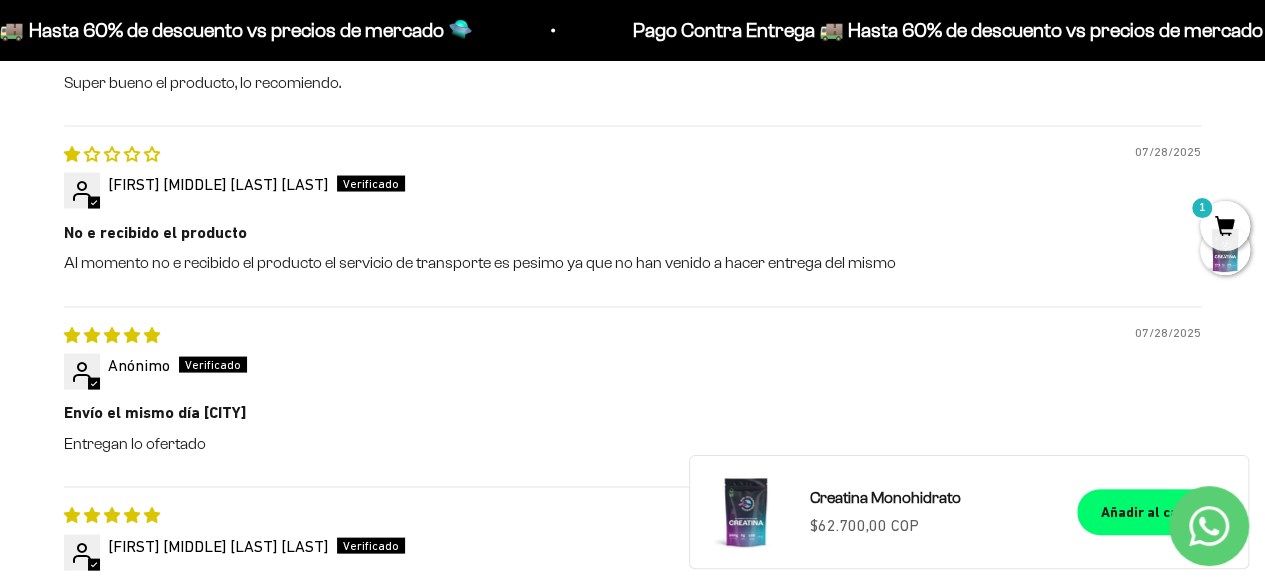 scroll, scrollTop: 1855, scrollLeft: 0, axis: vertical 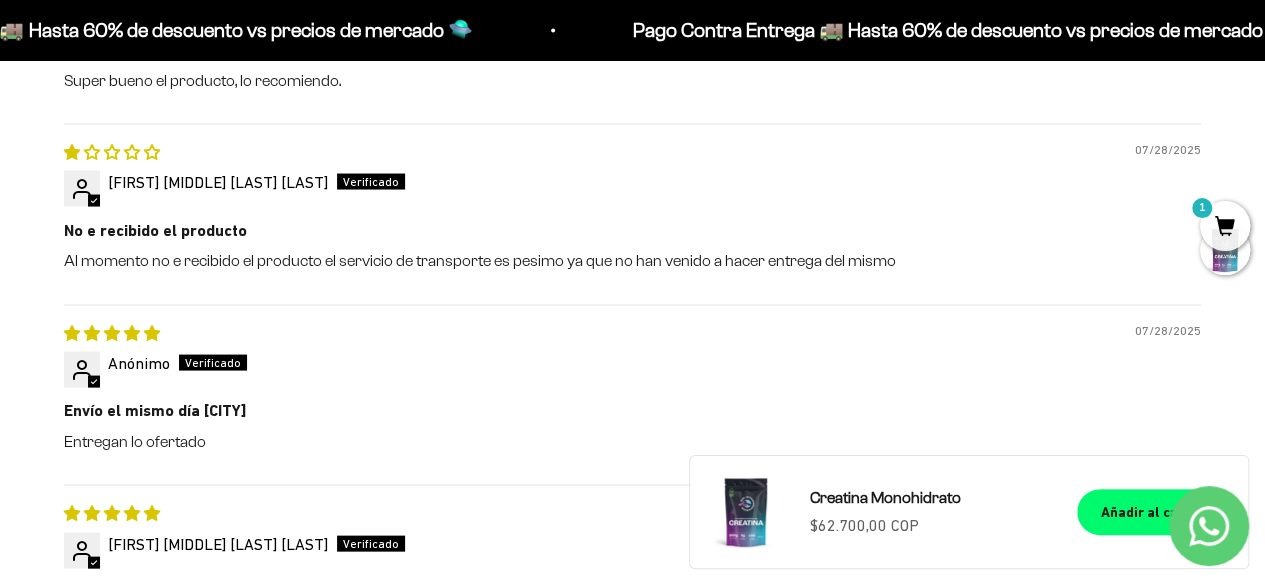 click on "Reseñas de Clientes          4.73 de 5   Basado en 198 reseñas                     169                     18                     2                     4                     5      Ver todas las reseñas
Escribir una reseña
Escribir una reseña
Calificación
Título de la Reseña
Contenido de la reseña
Imagen/Video (opcional)
Choose a review picture/video (optional)
Nombre
( mostrado públicamente como
[FIRST] [LAST]
[FIRST] [LAST_INITIAL]
[FIRST]
[FIRST_INITIAL].[LAST_INITIAL]
Anónimo" at bounding box center (632, 277) 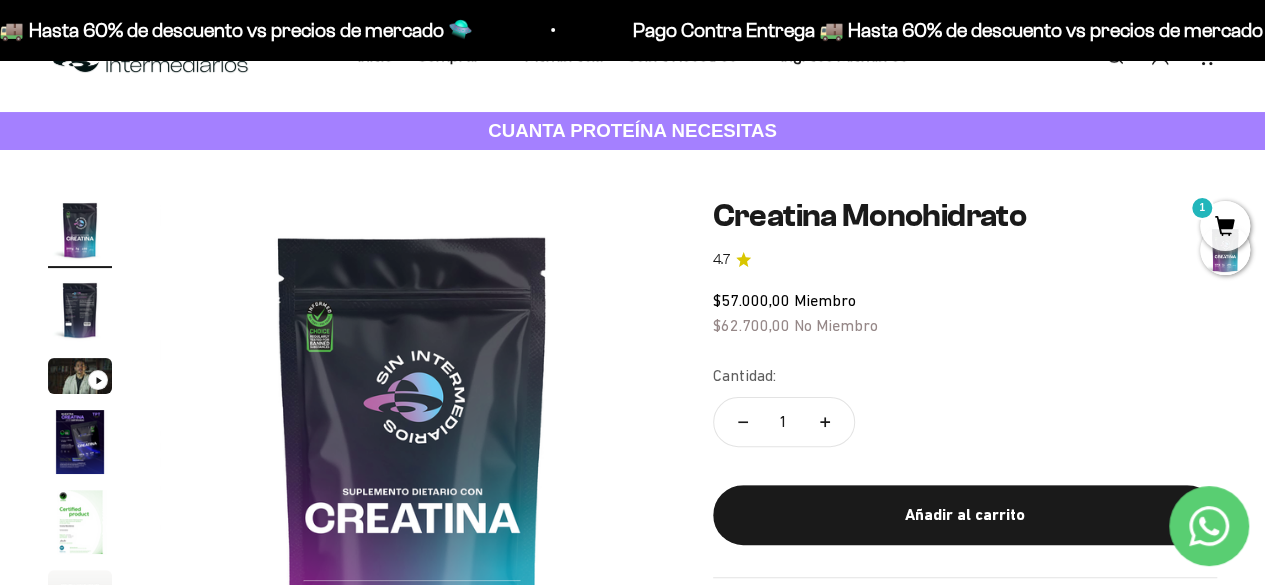 scroll, scrollTop: 58, scrollLeft: 0, axis: vertical 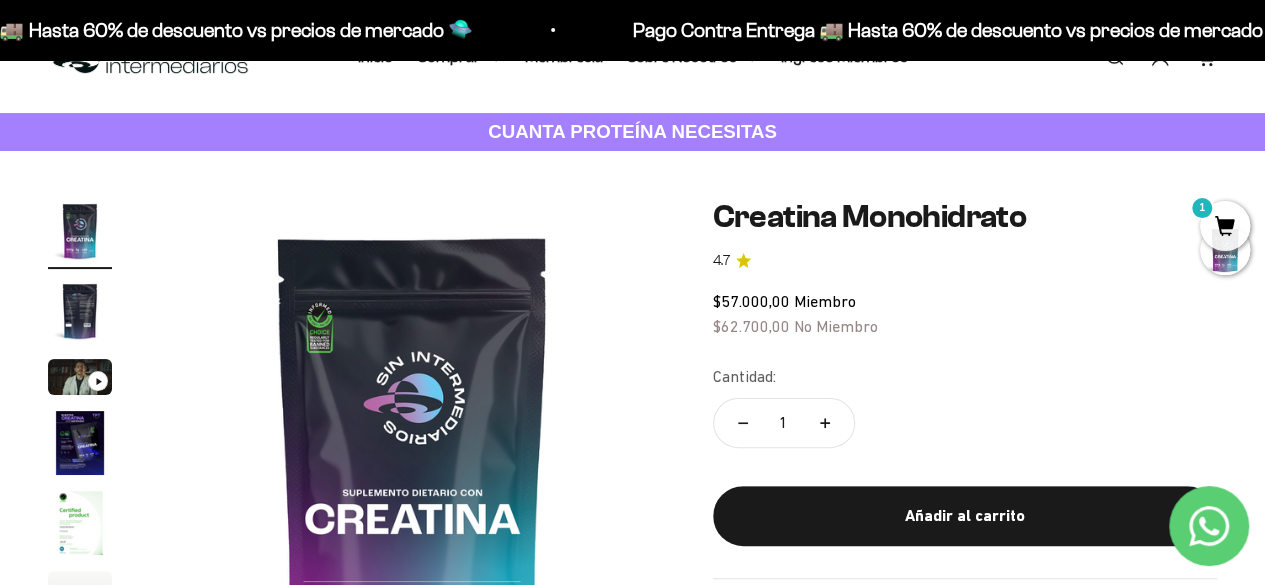 click at bounding box center [80, 523] 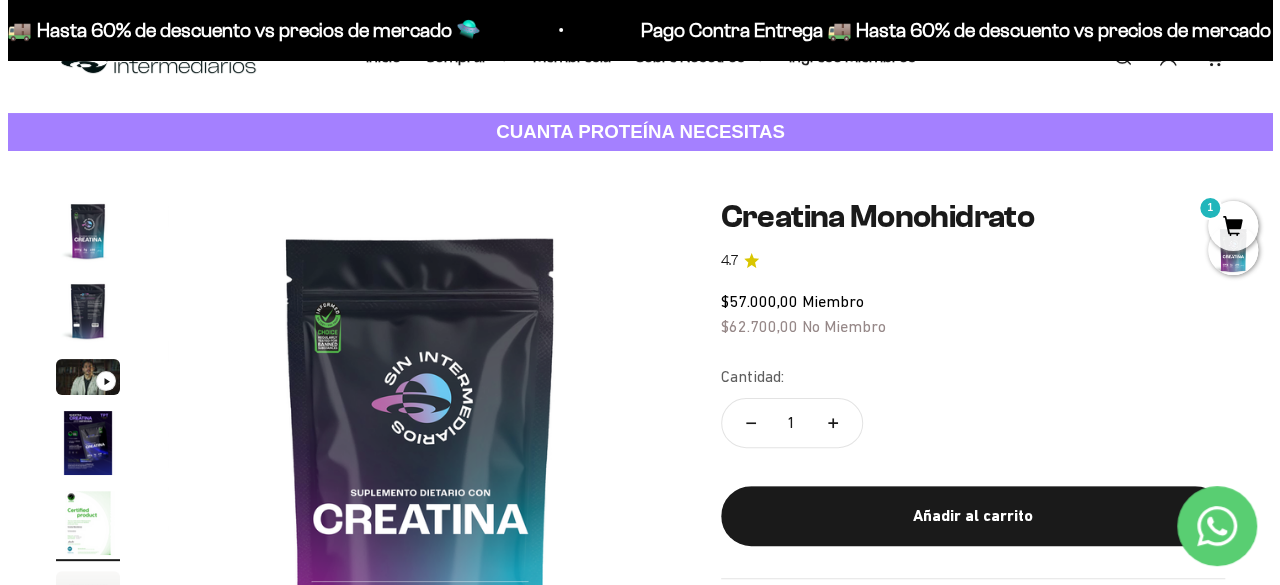 scroll, scrollTop: 0, scrollLeft: 2065, axis: horizontal 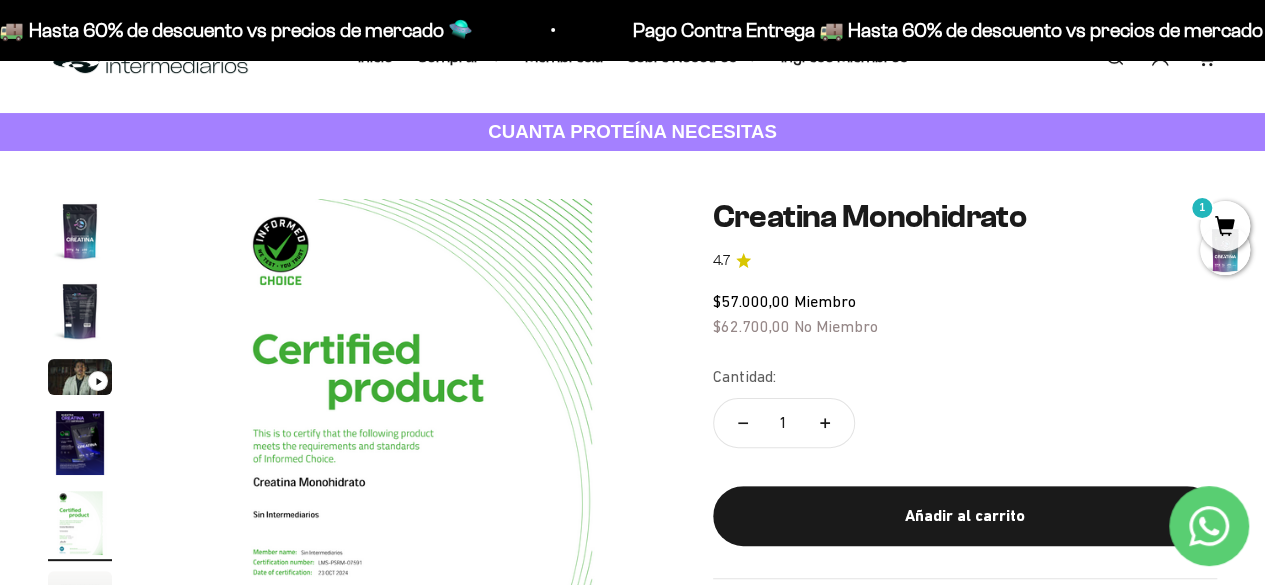 click on "1" at bounding box center (1225, 226) 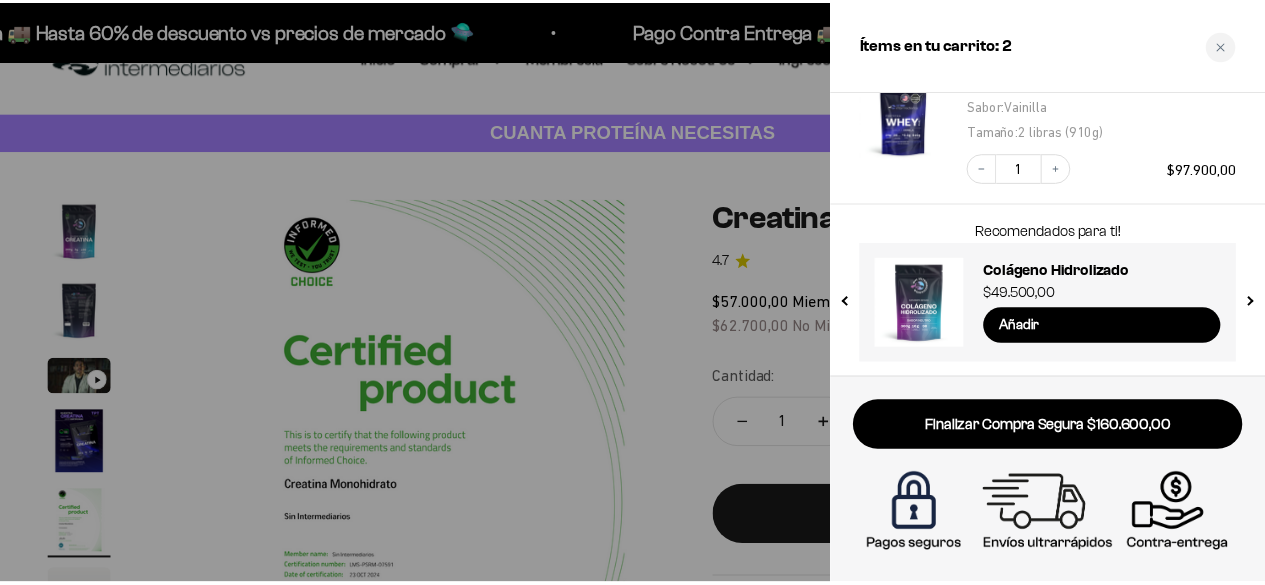scroll, scrollTop: 0, scrollLeft: 2099, axis: horizontal 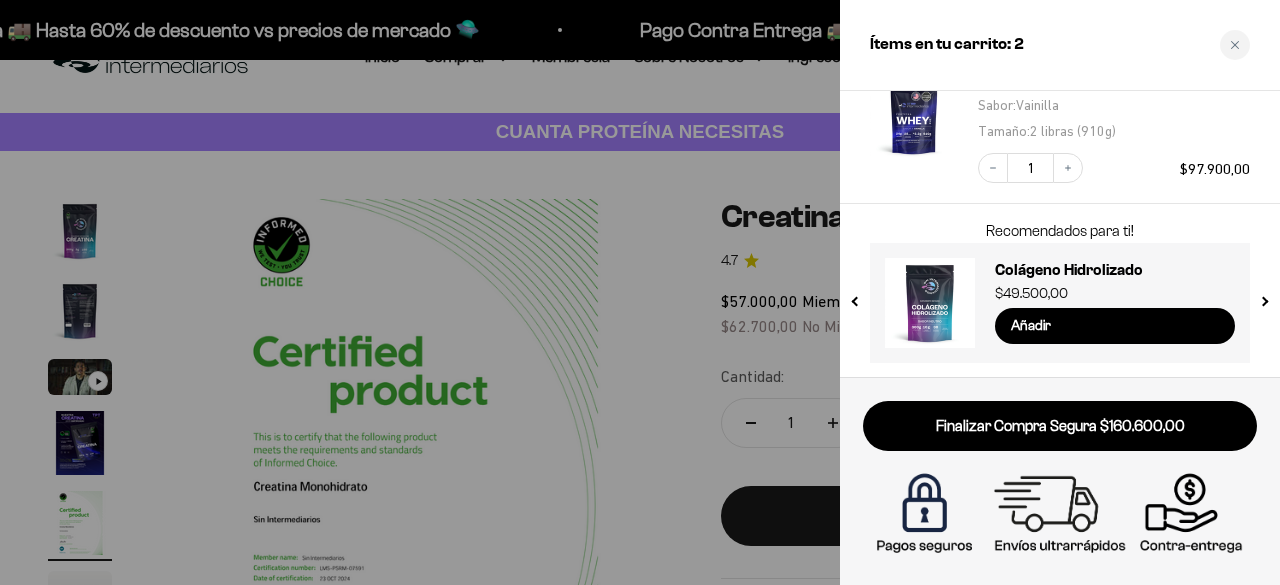 click at bounding box center (640, 292) 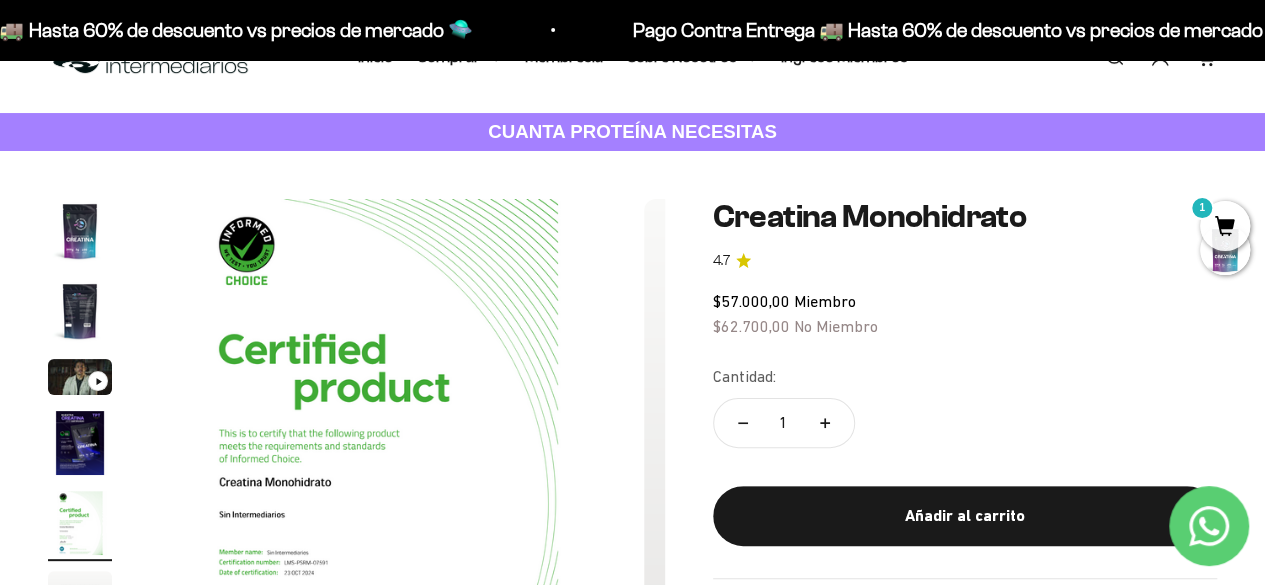 scroll, scrollTop: 0, scrollLeft: 2065, axis: horizontal 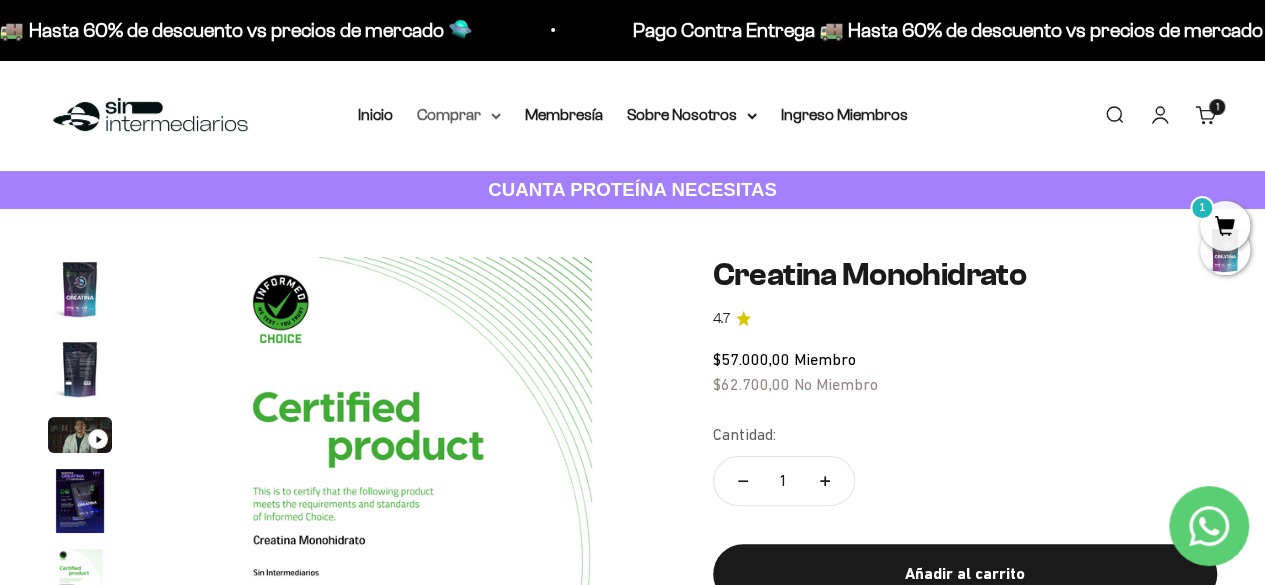 click 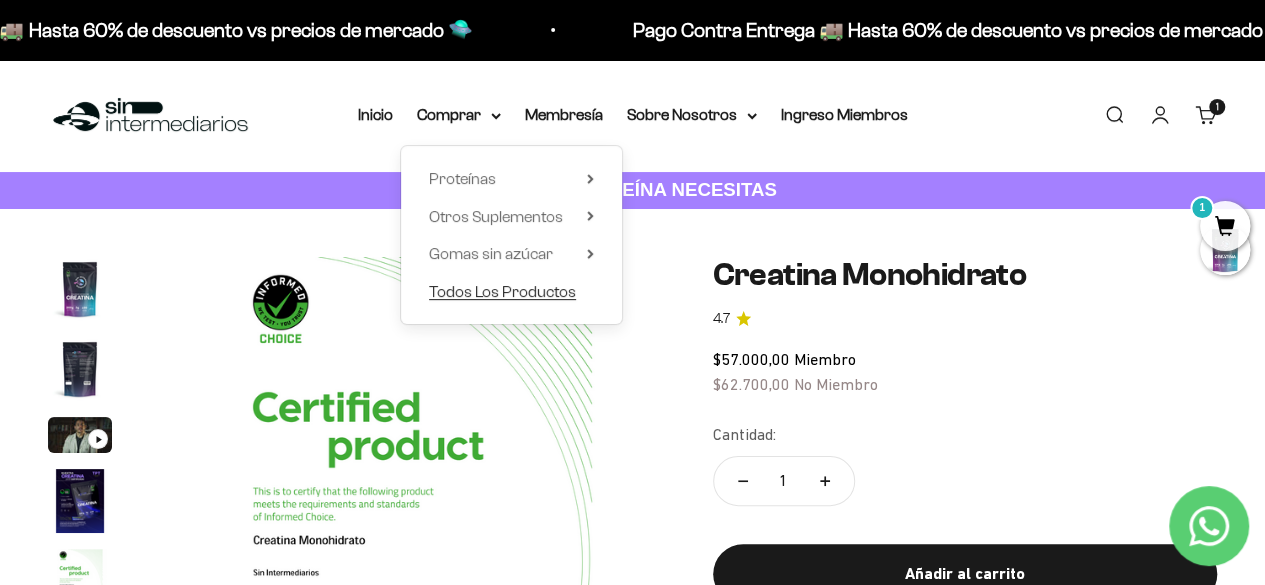 click on "Todos Los Productos" at bounding box center (502, 291) 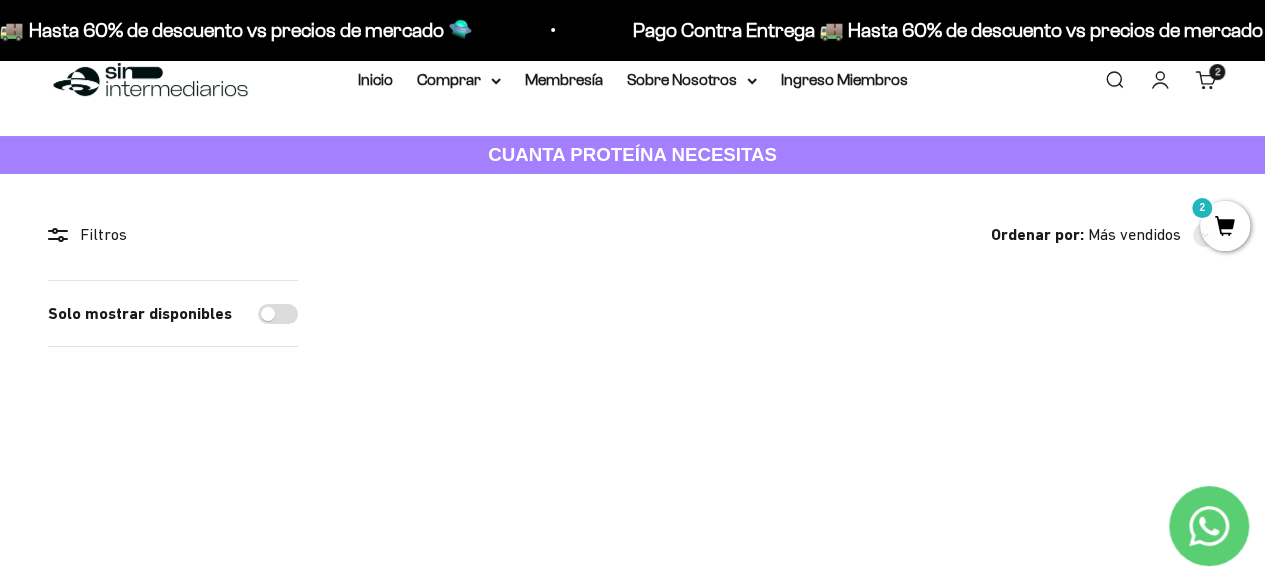 scroll, scrollTop: 0, scrollLeft: 0, axis: both 